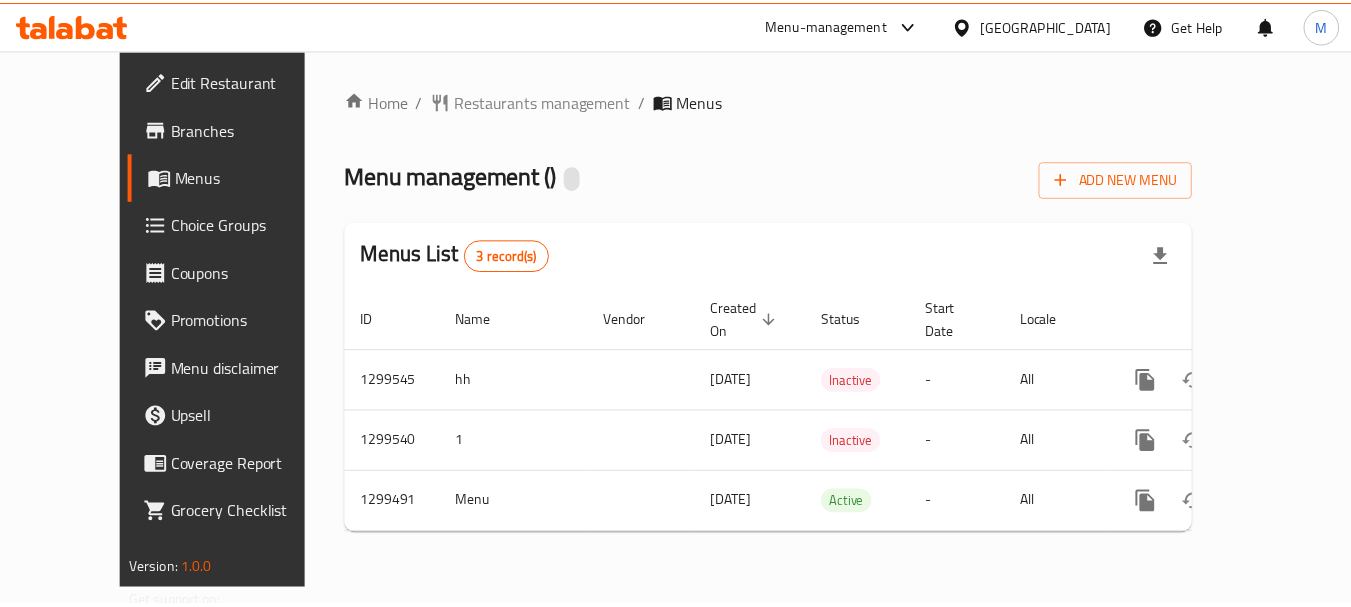 scroll, scrollTop: 0, scrollLeft: 0, axis: both 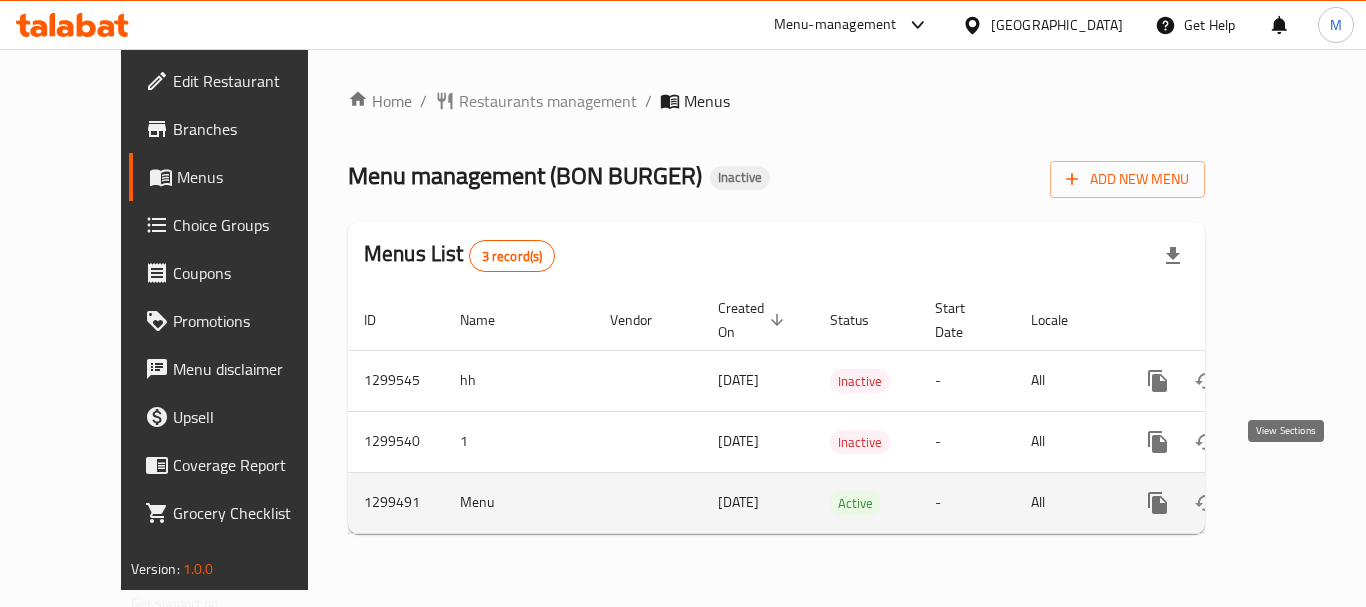 click 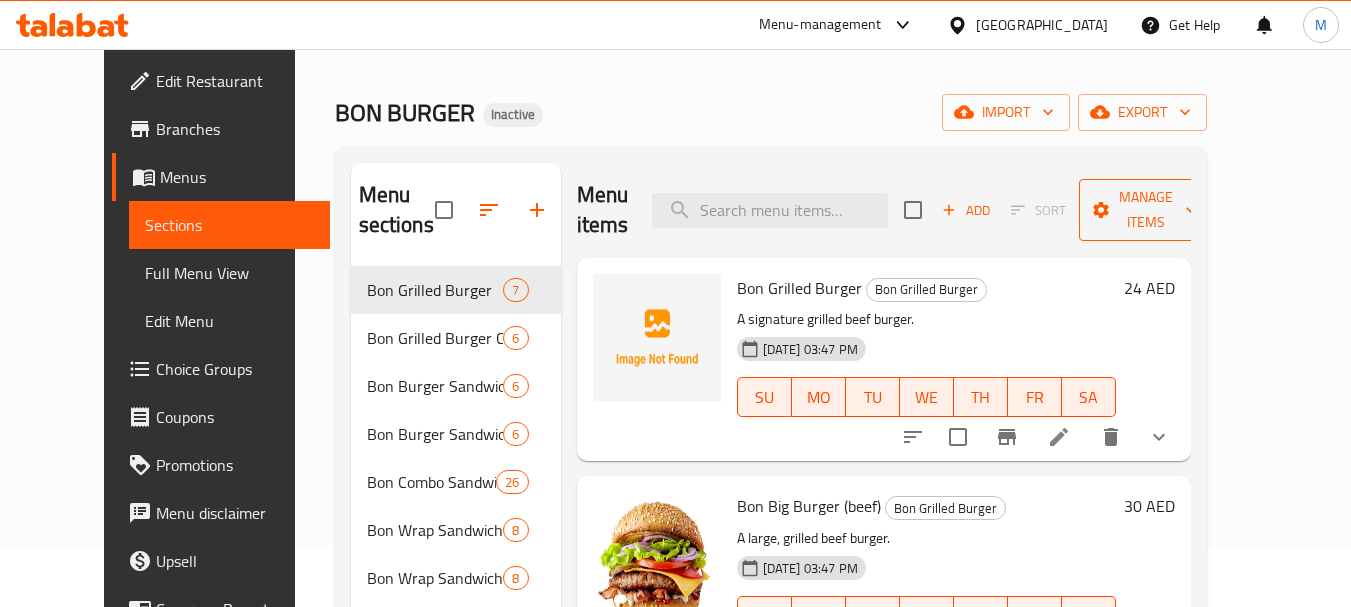 scroll, scrollTop: 60, scrollLeft: 0, axis: vertical 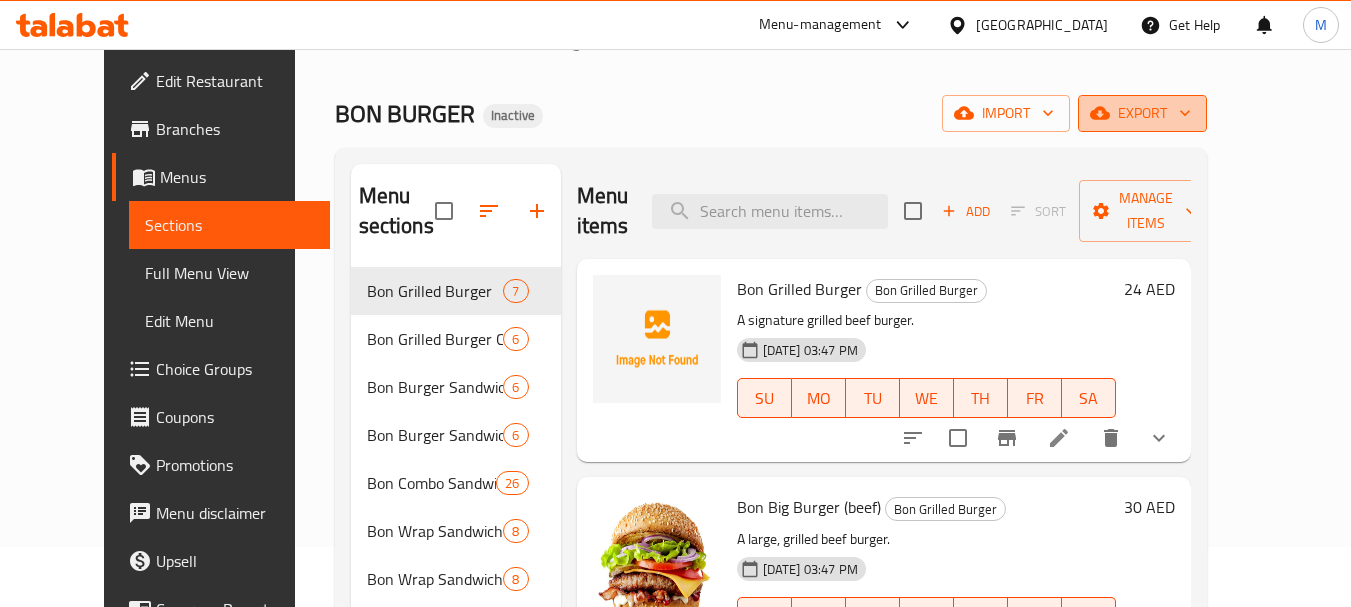 click on "export" at bounding box center (1142, 113) 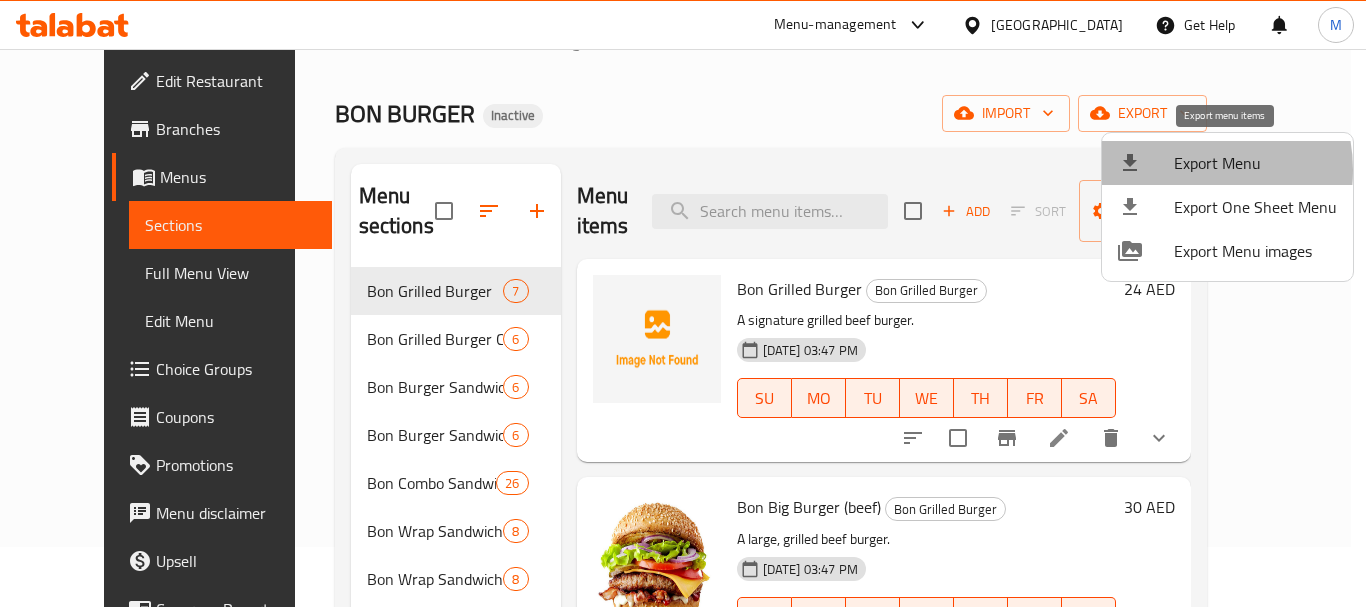 click on "Export Menu" at bounding box center (1255, 163) 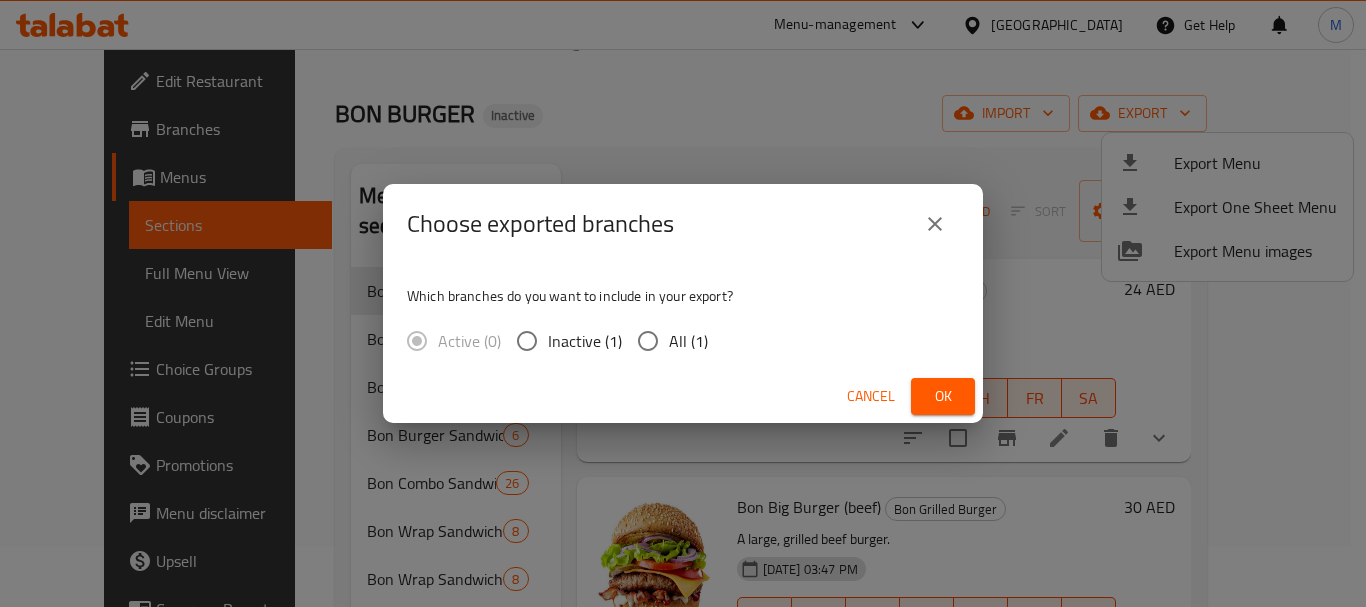 click on "All (1)" at bounding box center [648, 341] 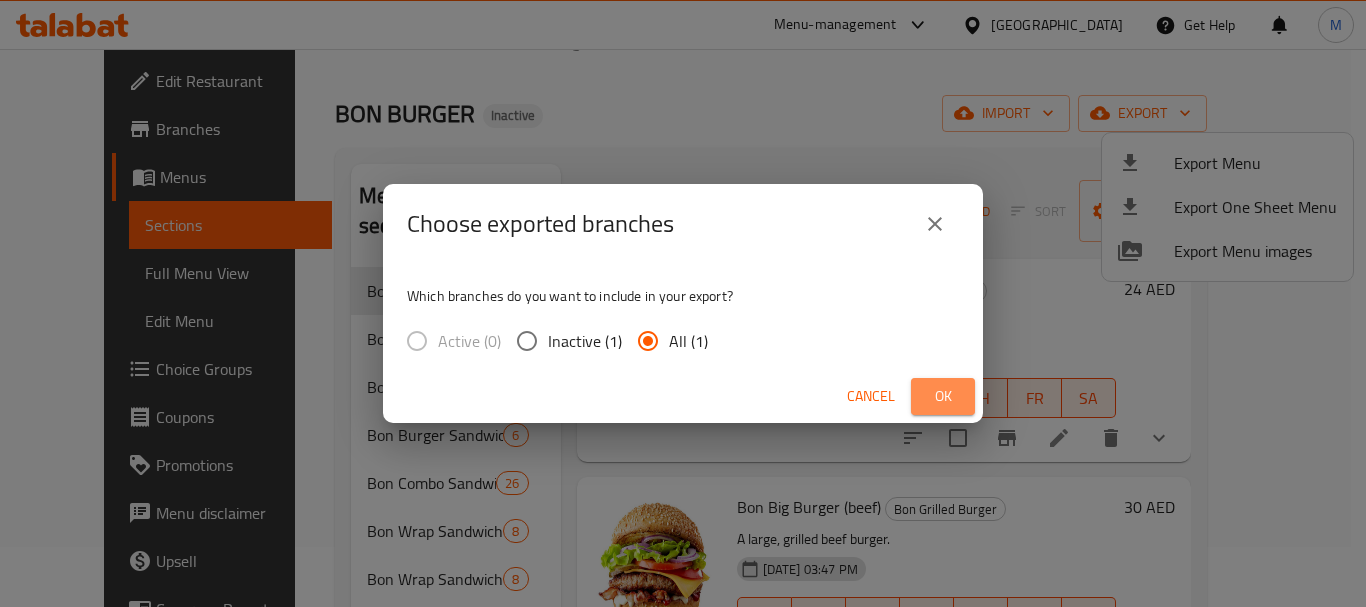 click on "Ok" at bounding box center (943, 396) 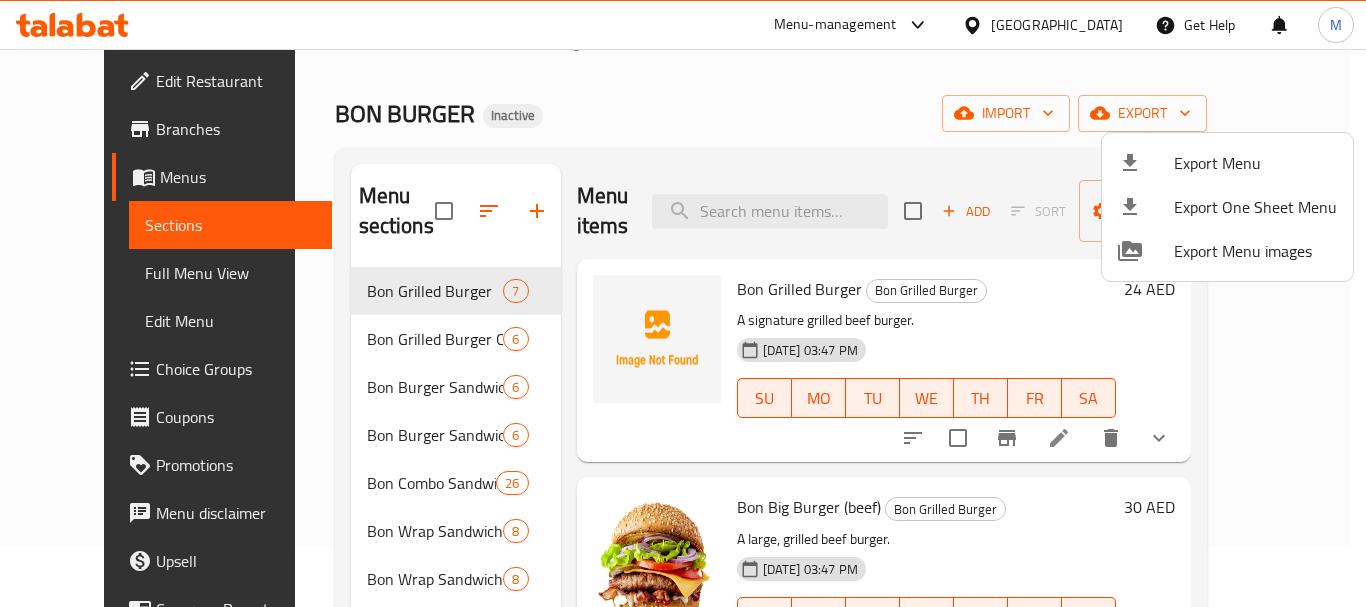 click at bounding box center (683, 303) 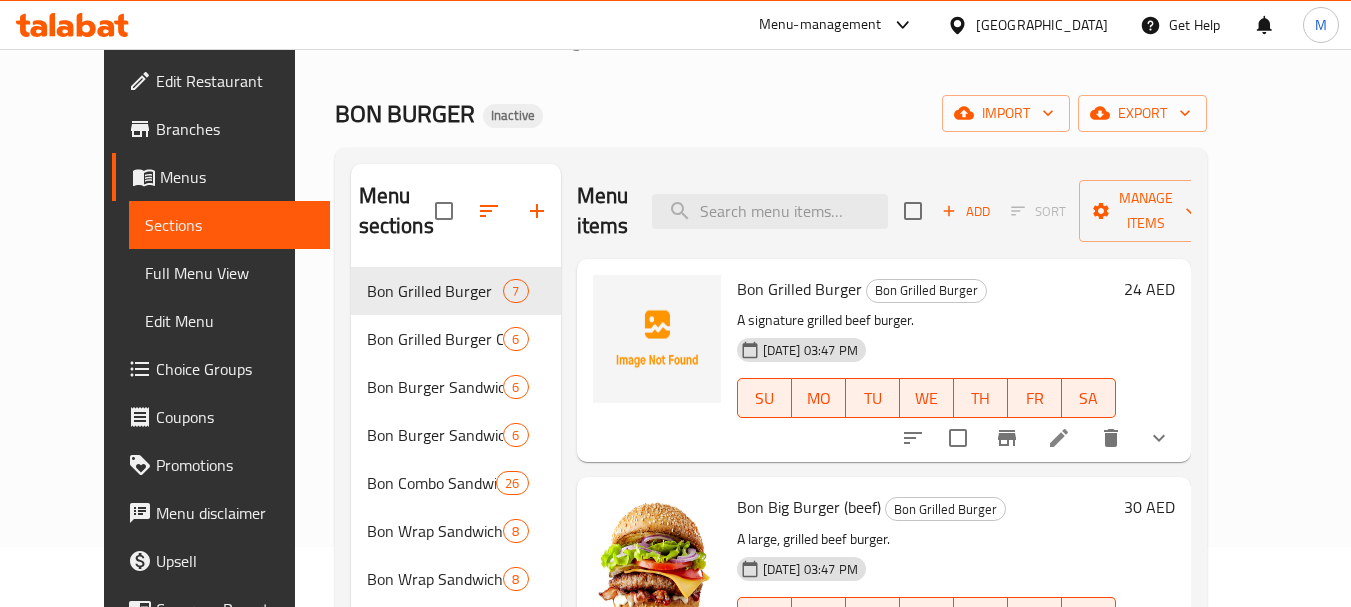 click on "BON BURGER Inactive import export" at bounding box center (771, 113) 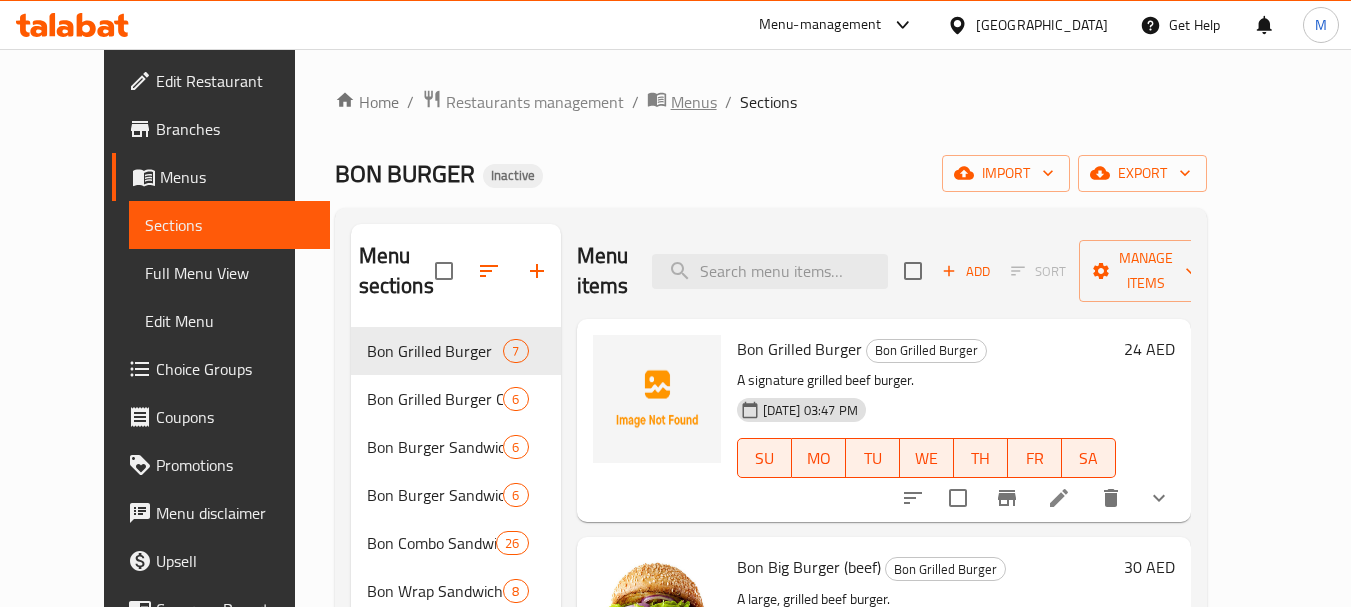 click on "Menus" at bounding box center (694, 102) 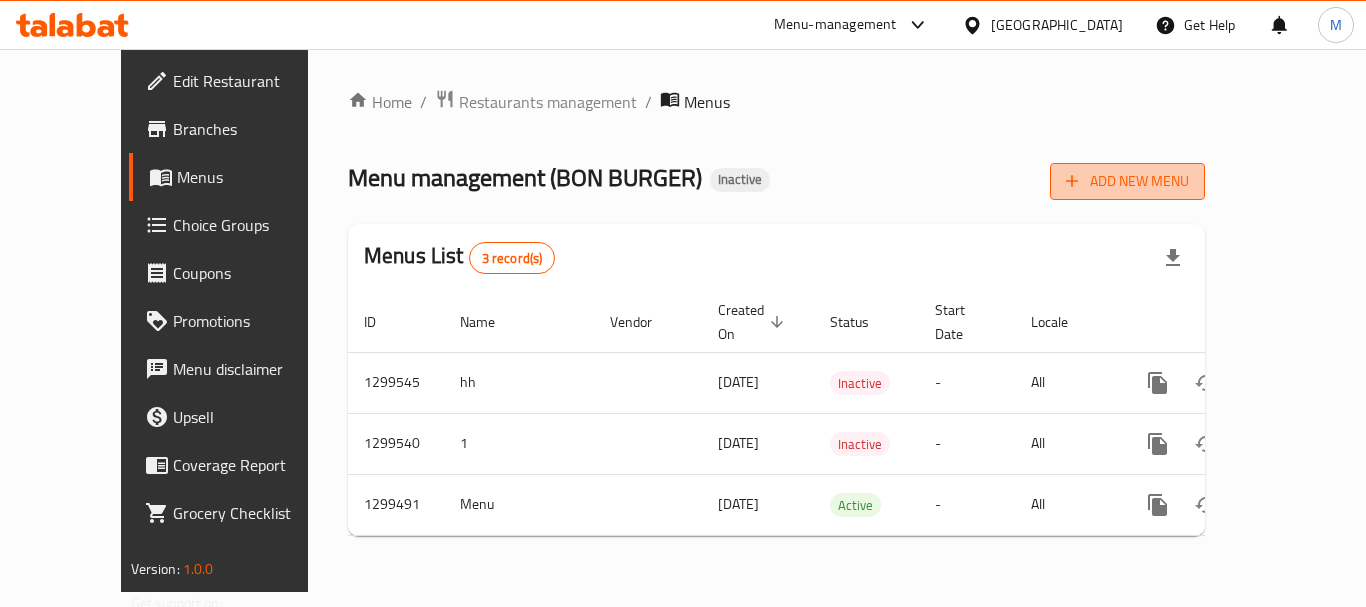 click on "Add New Menu" at bounding box center (1127, 181) 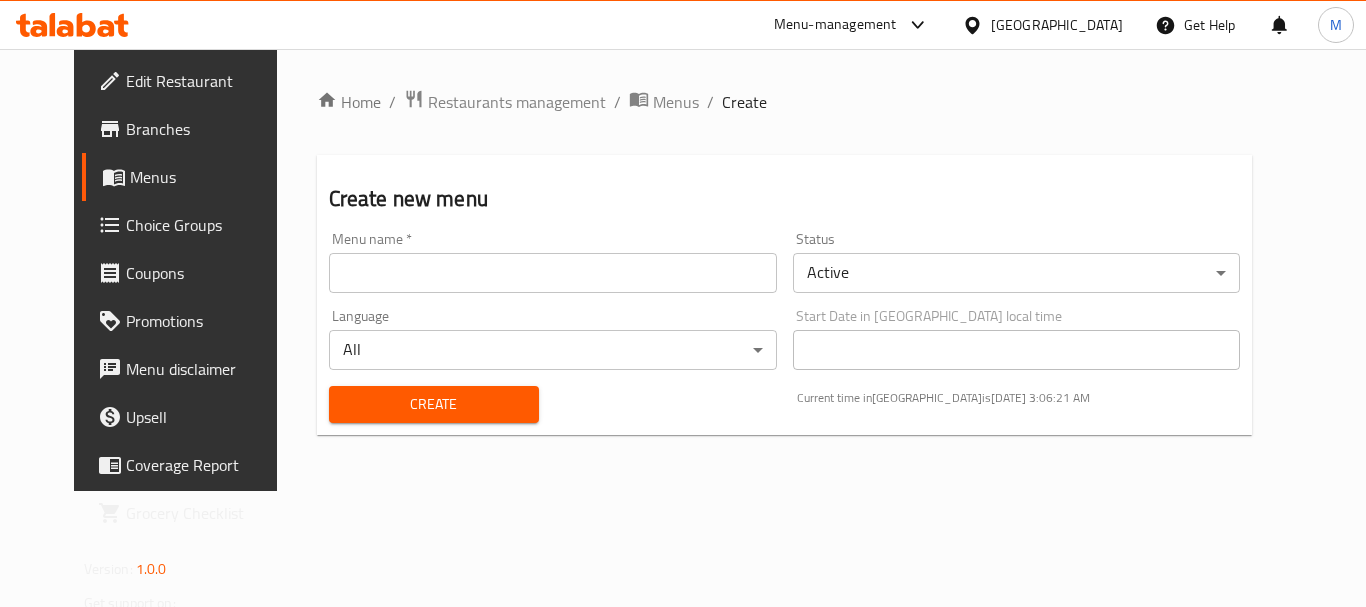paste on "339101774" 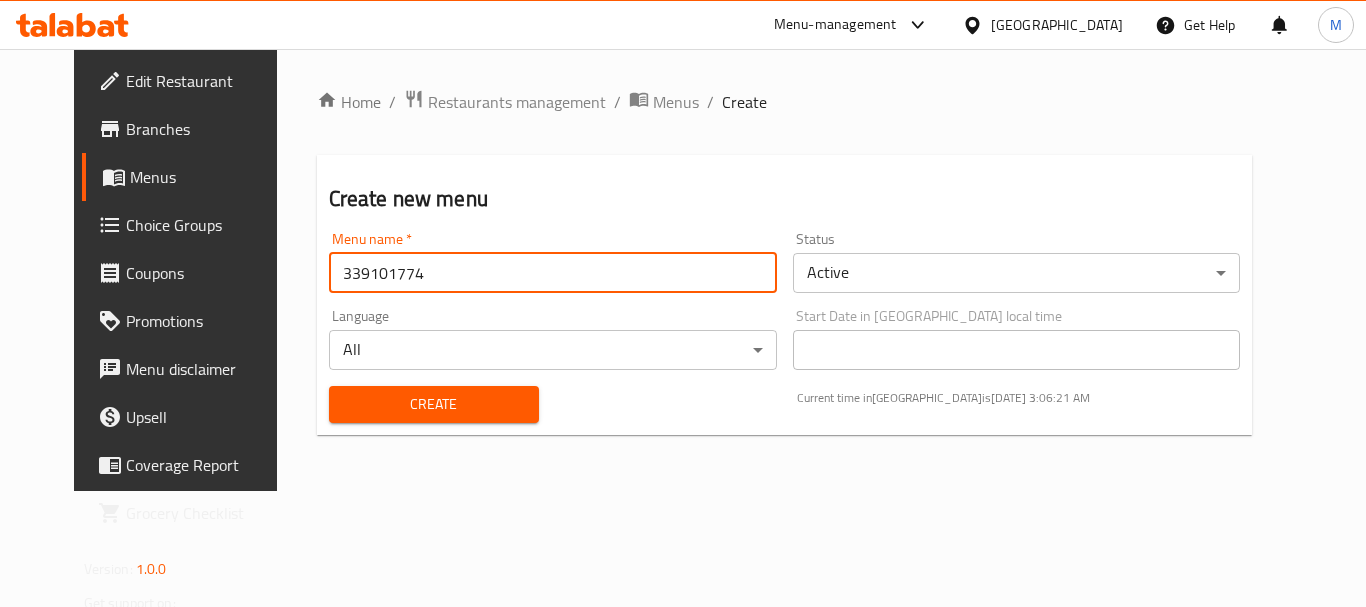 click on "339101774" at bounding box center (553, 273) 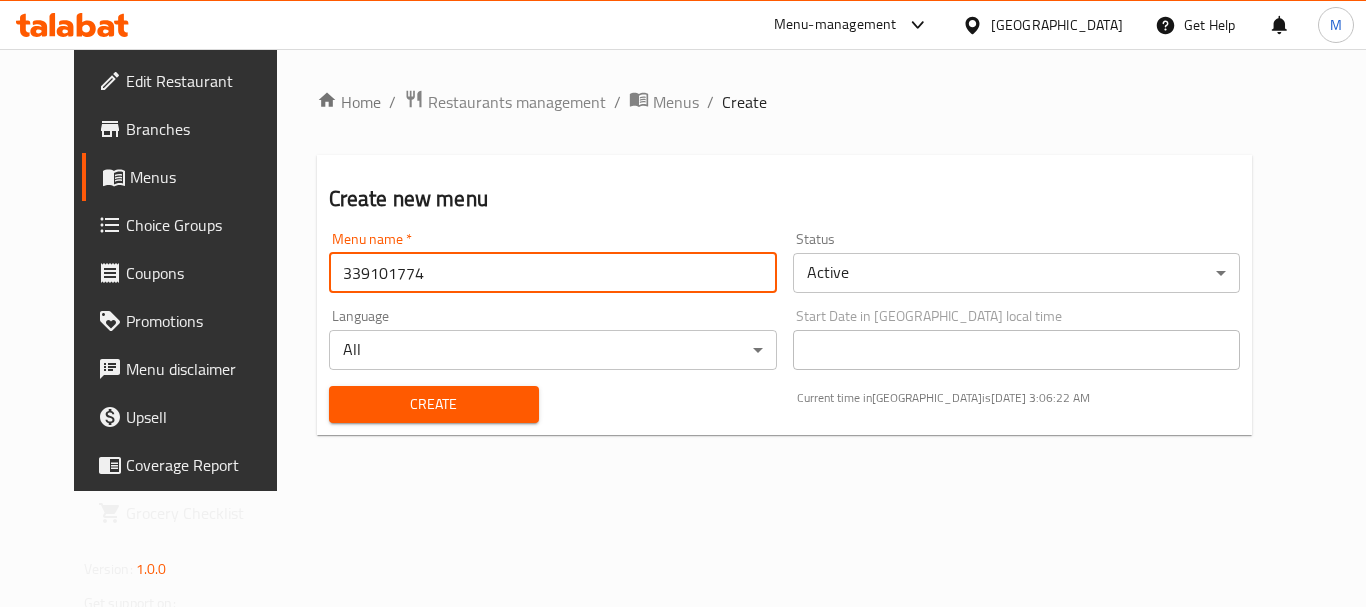 type on "339101774" 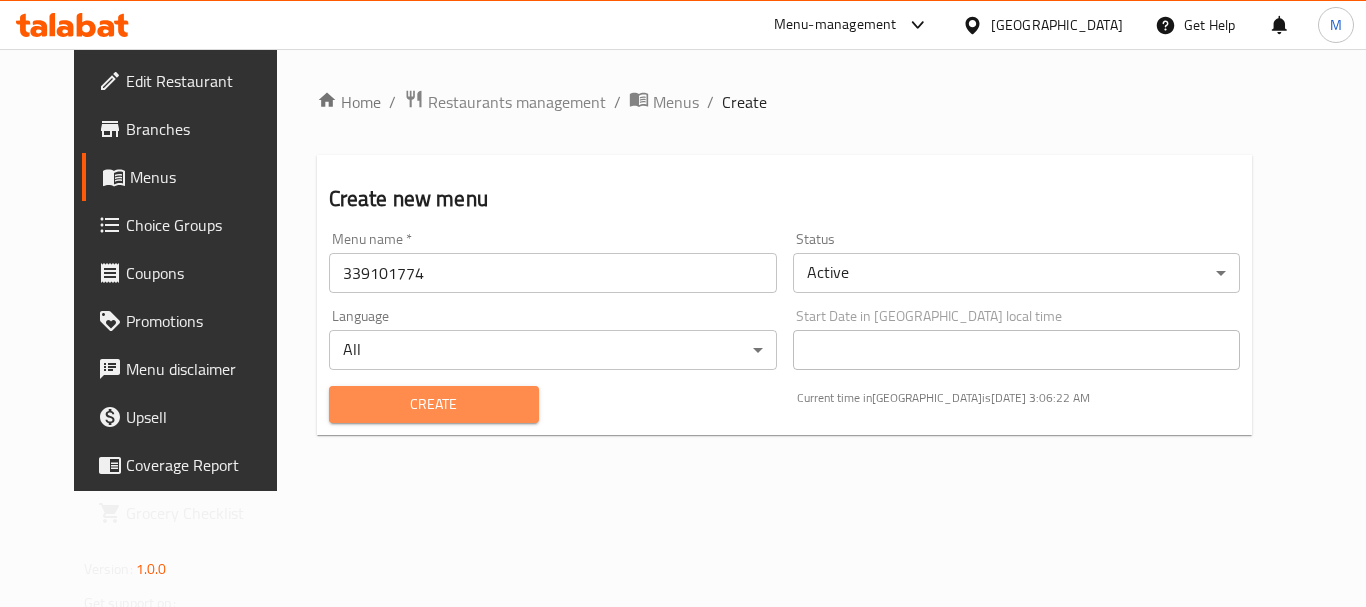 click on "Create" at bounding box center (434, 404) 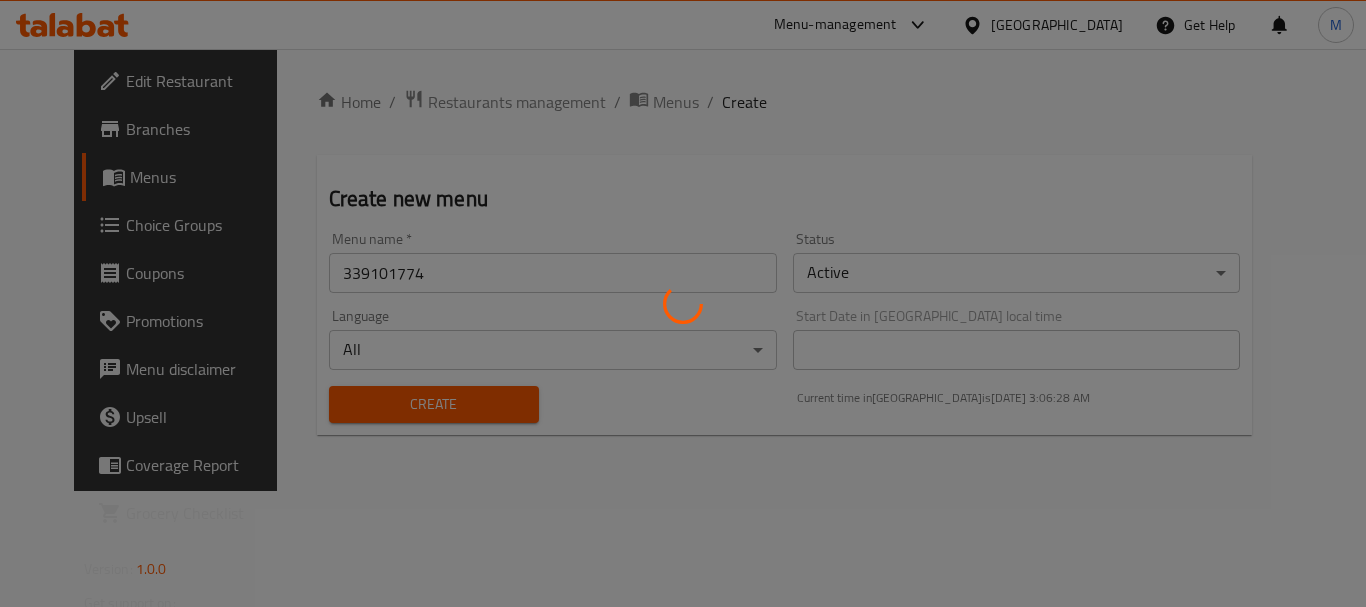 type 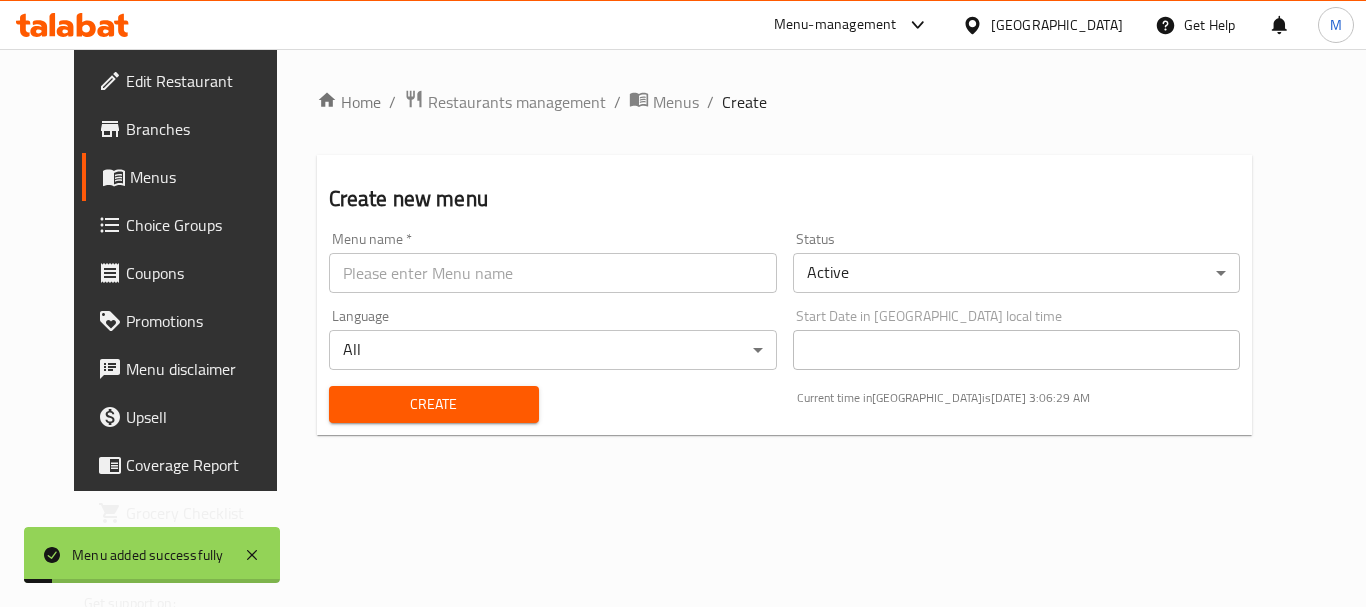click on "Menus" at bounding box center (676, 102) 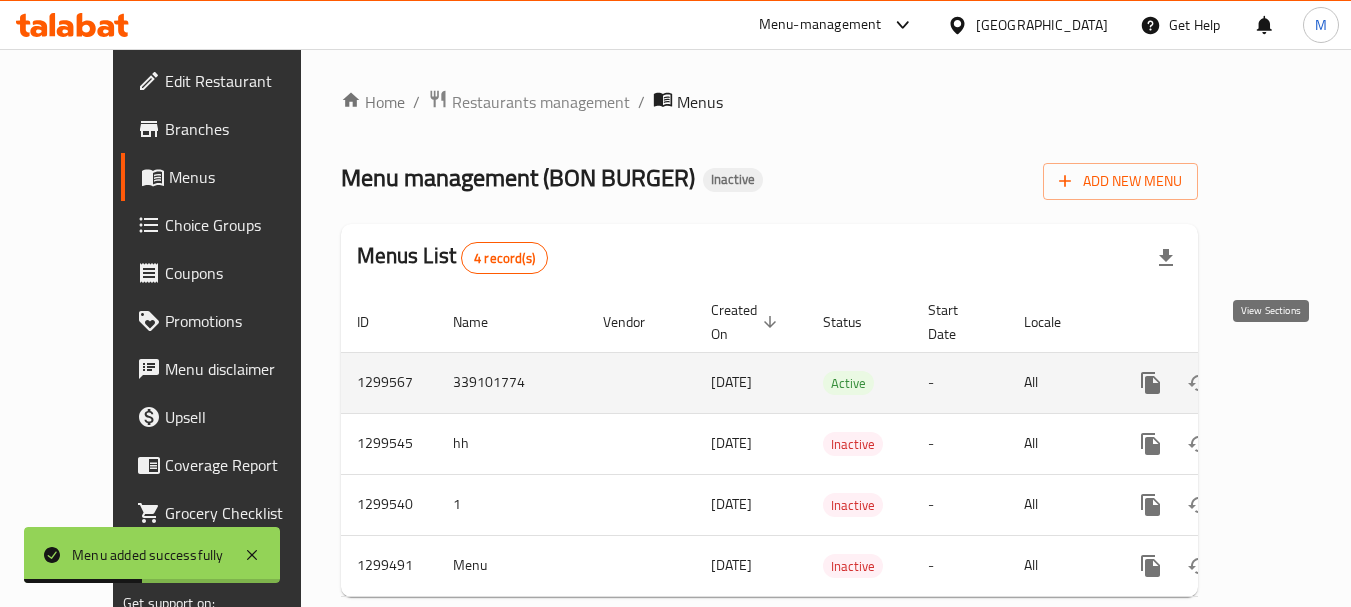 click 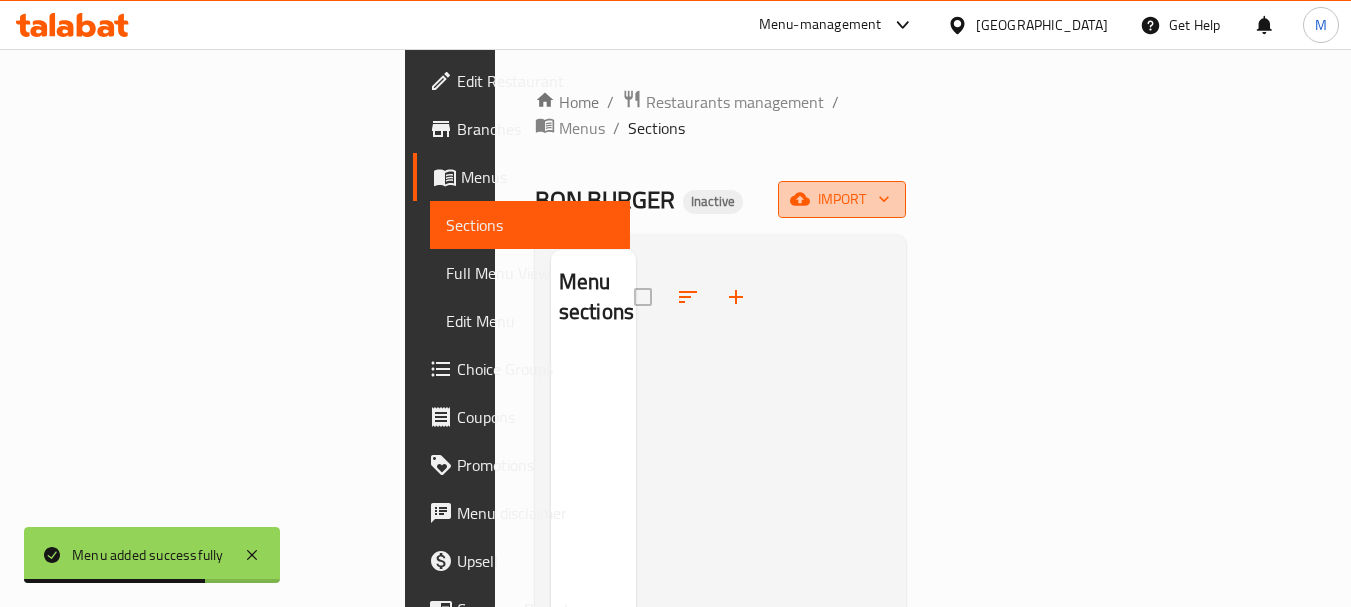 click 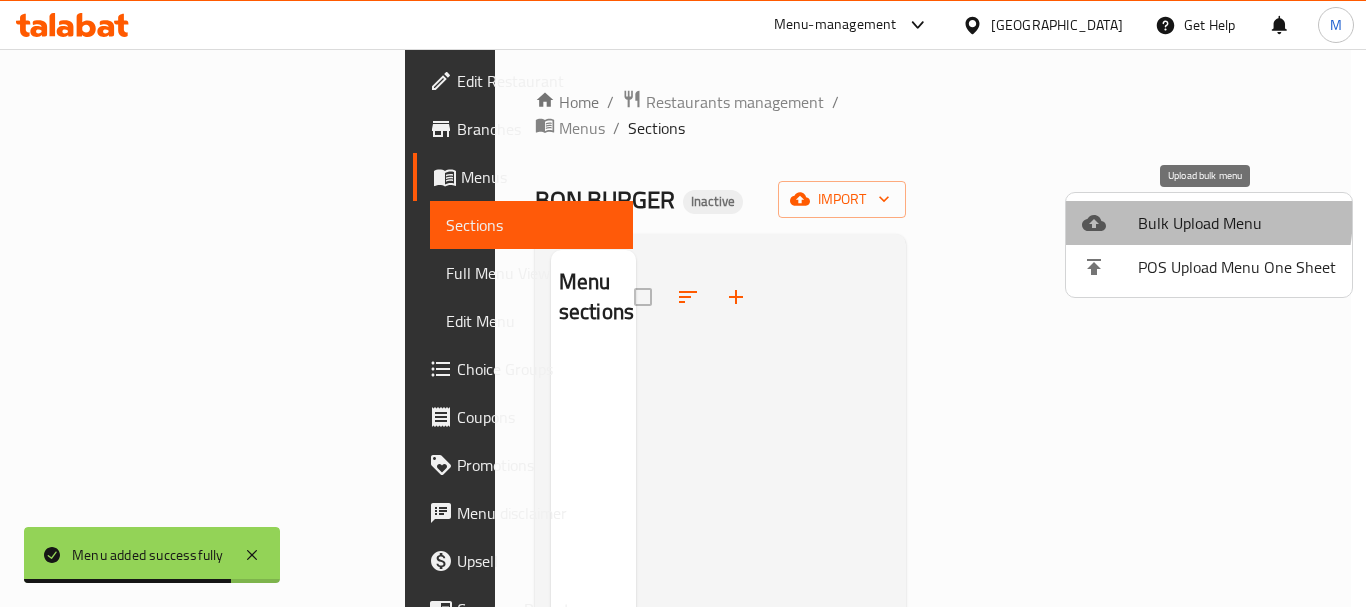 click at bounding box center [1110, 223] 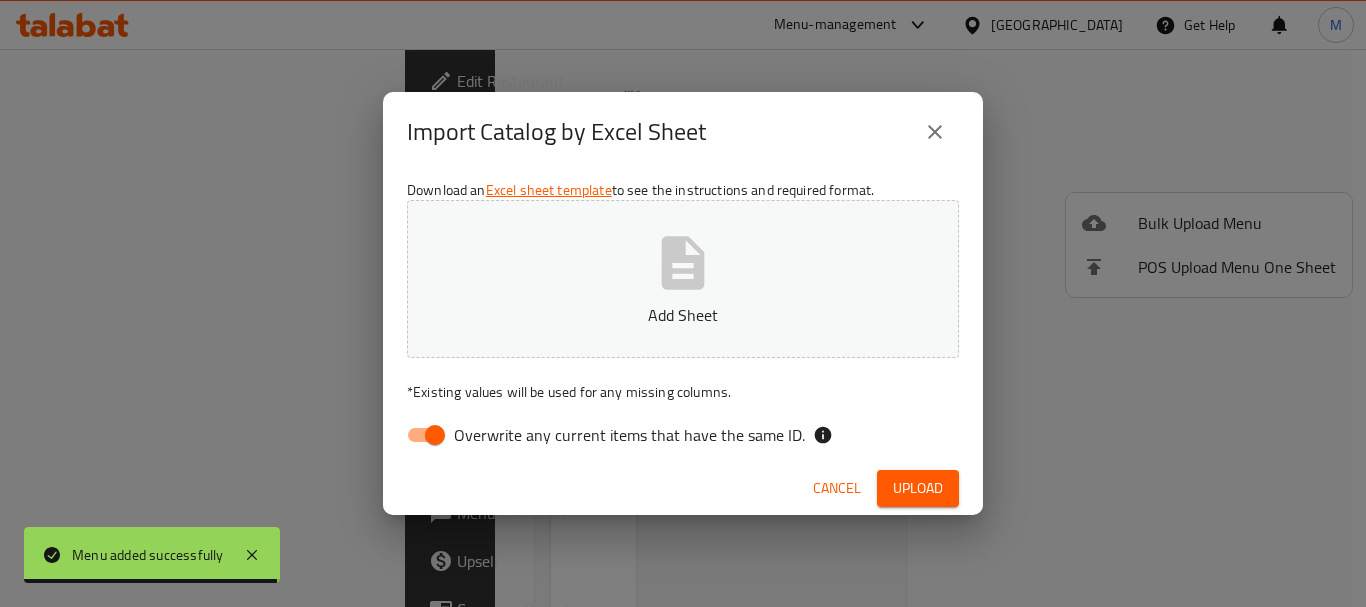 click on "Overwrite any current items that have the same ID." at bounding box center [629, 435] 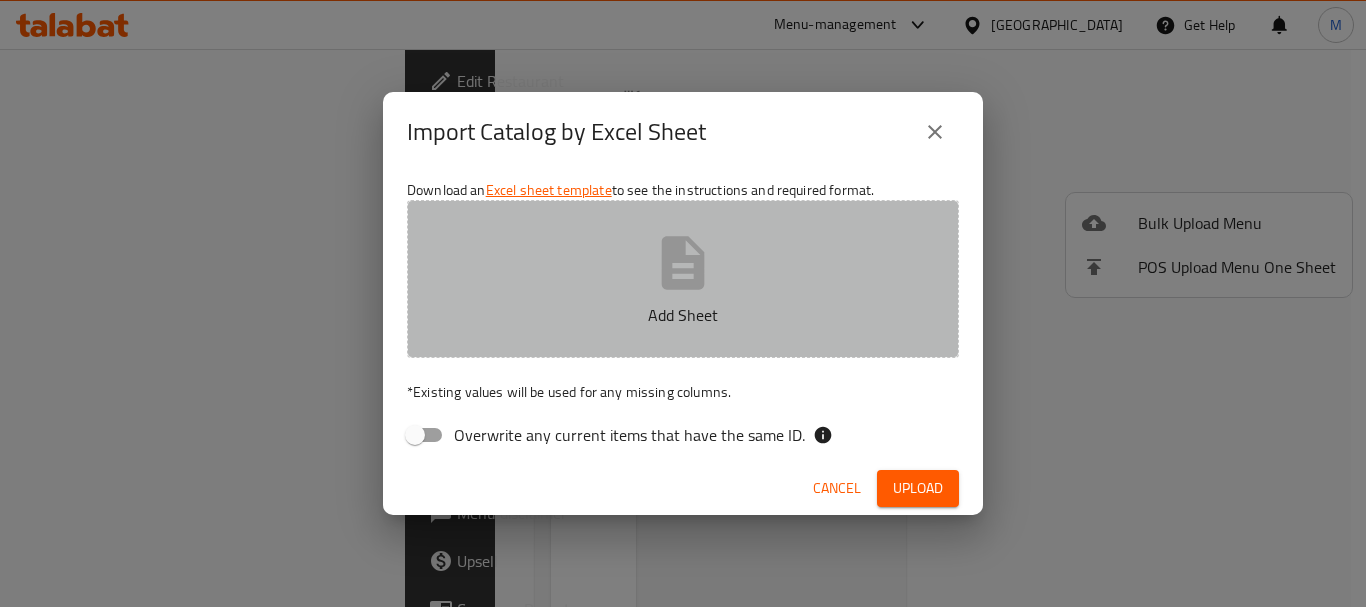 click on "Add Sheet" at bounding box center (683, 279) 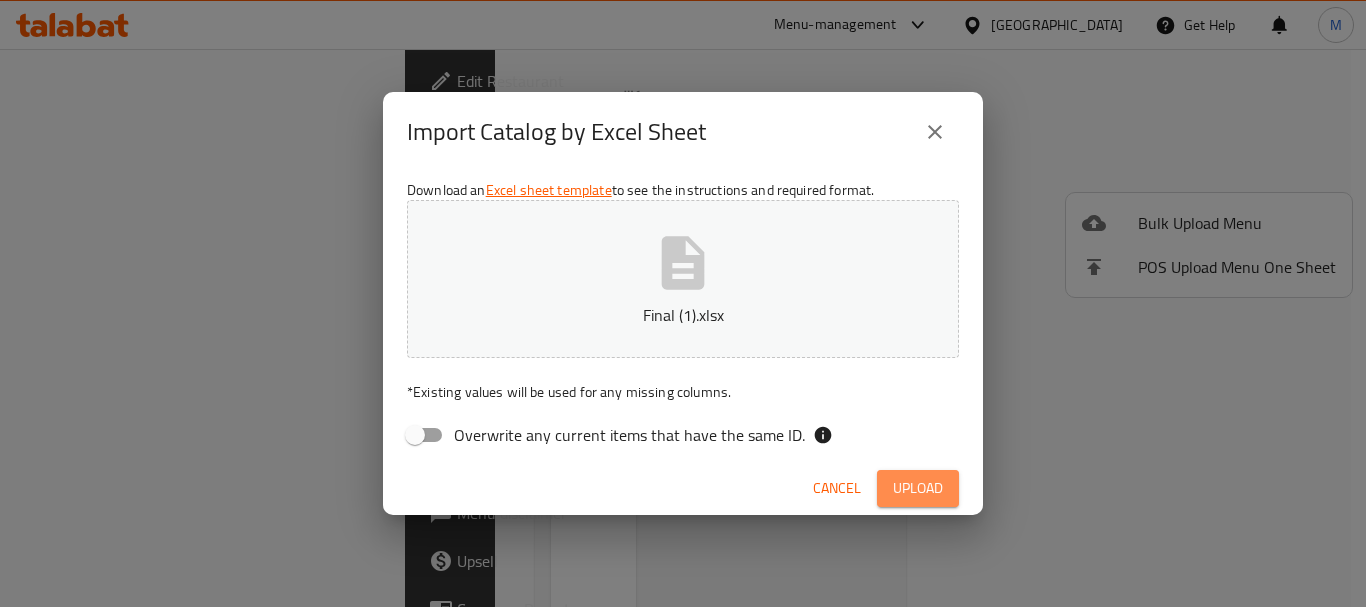 click on "Upload" at bounding box center [918, 488] 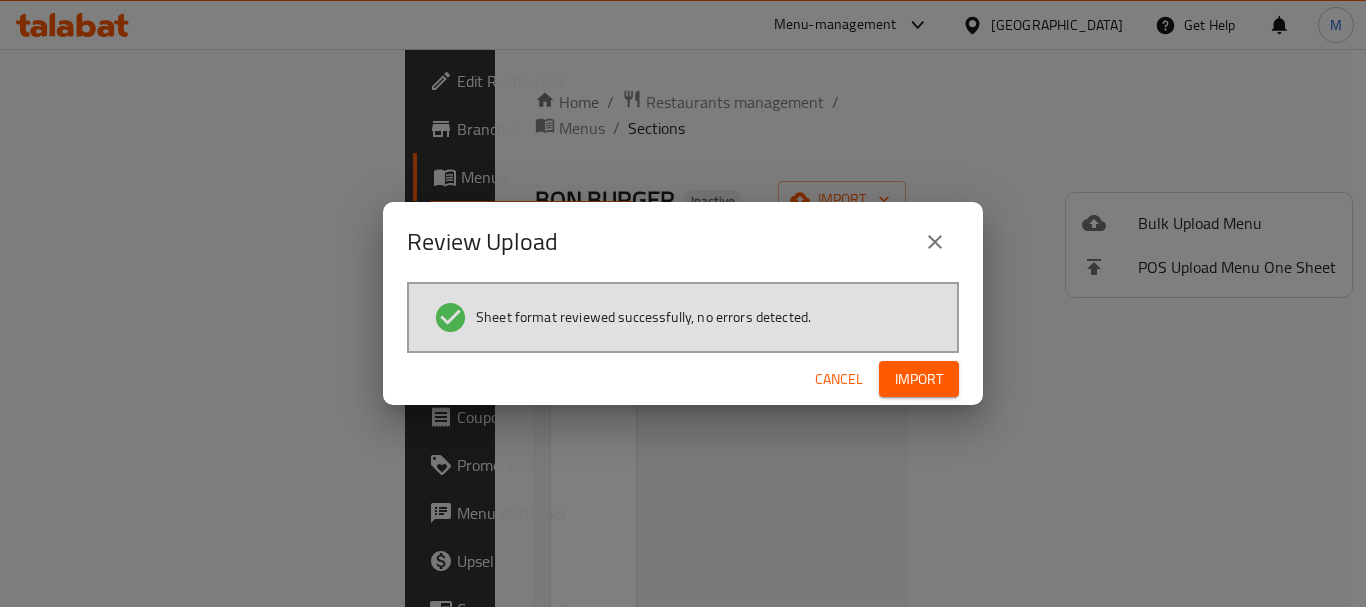 click on "Import" at bounding box center (919, 379) 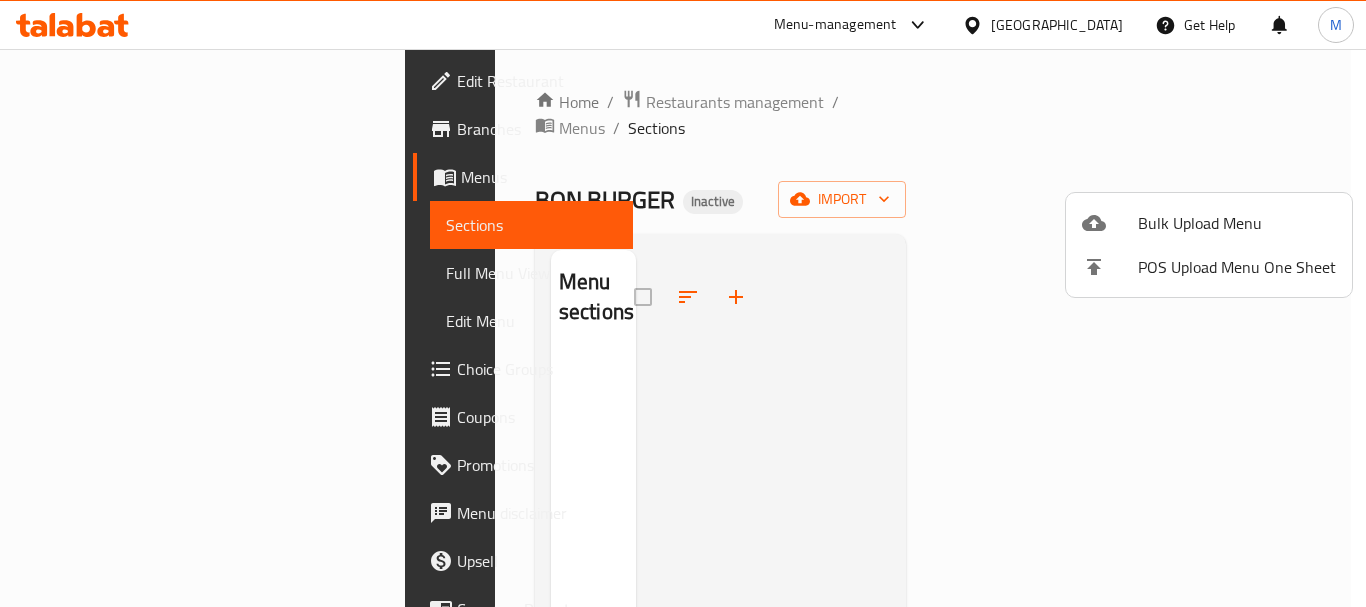 click at bounding box center (683, 303) 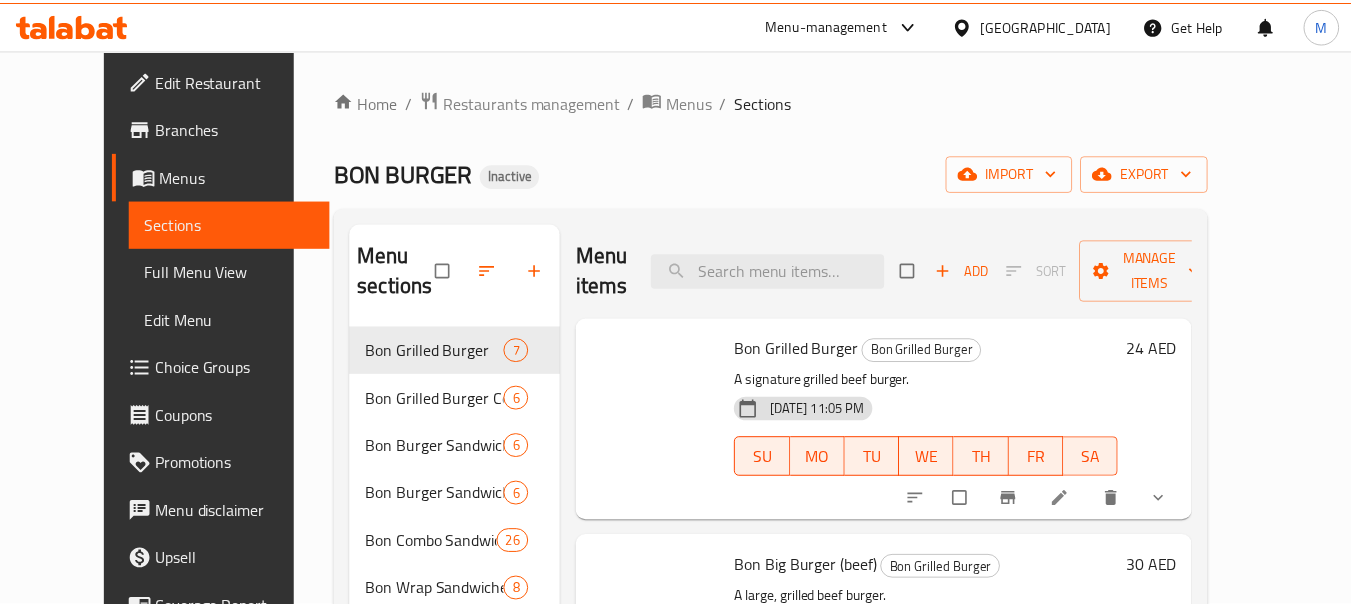 scroll, scrollTop: 0, scrollLeft: 0, axis: both 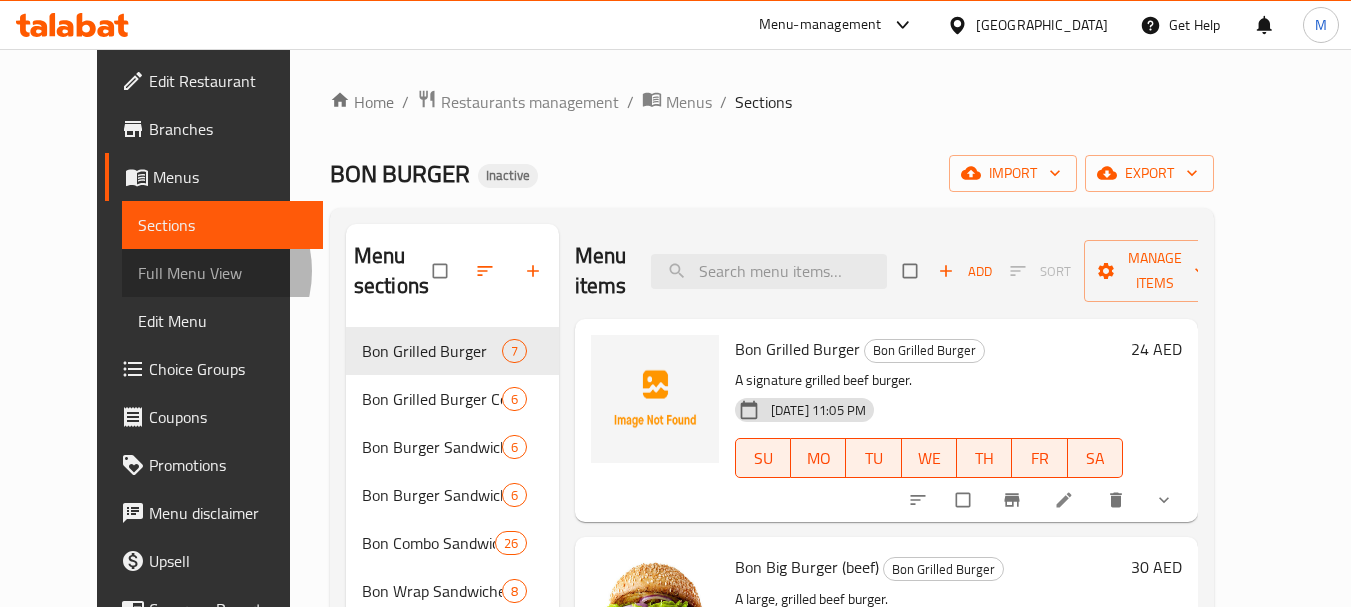 click on "Full Menu View" at bounding box center [222, 273] 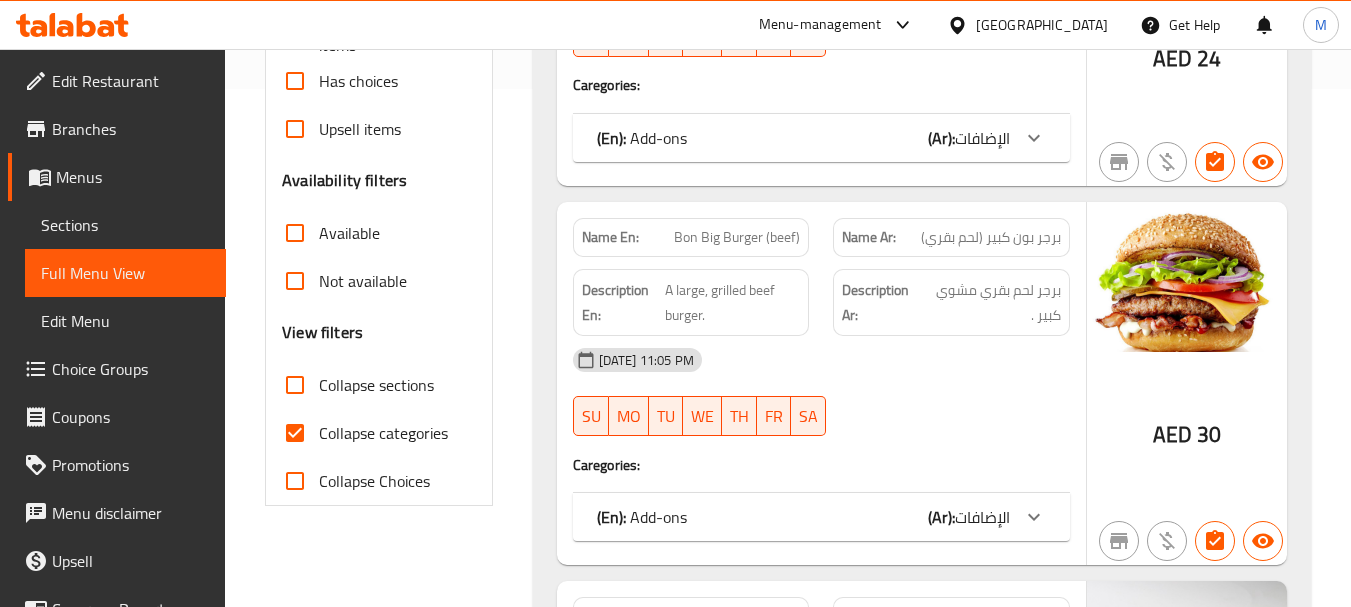 scroll, scrollTop: 520, scrollLeft: 0, axis: vertical 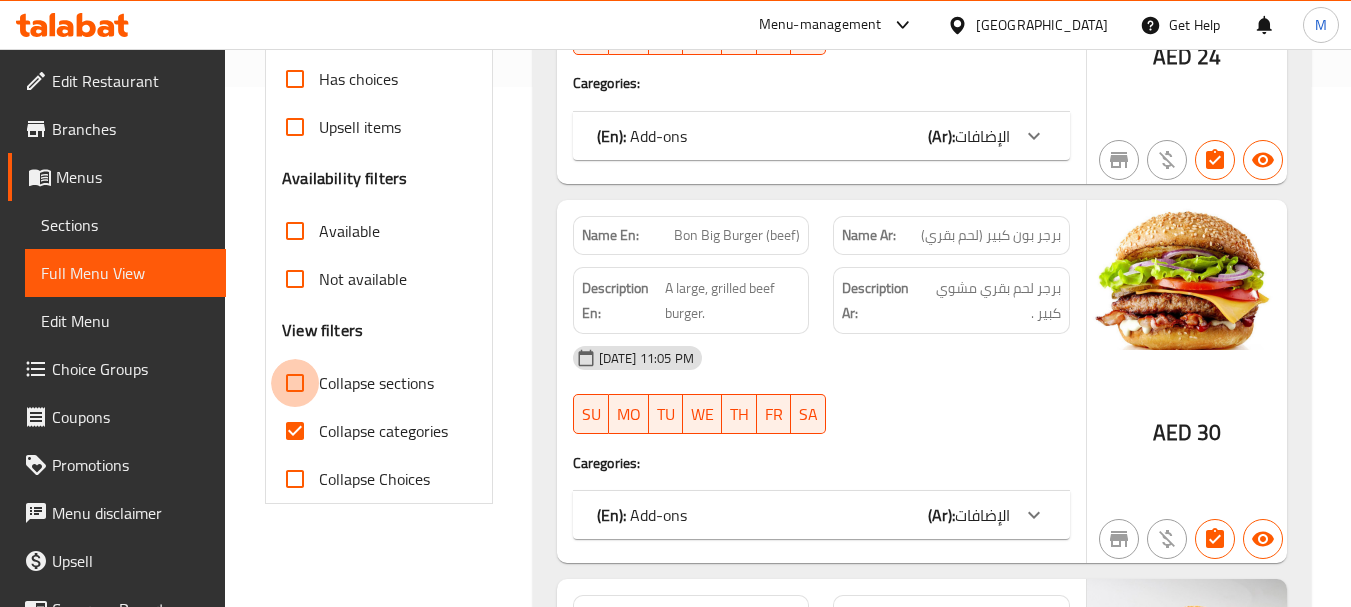 click on "Collapse sections" at bounding box center (295, 383) 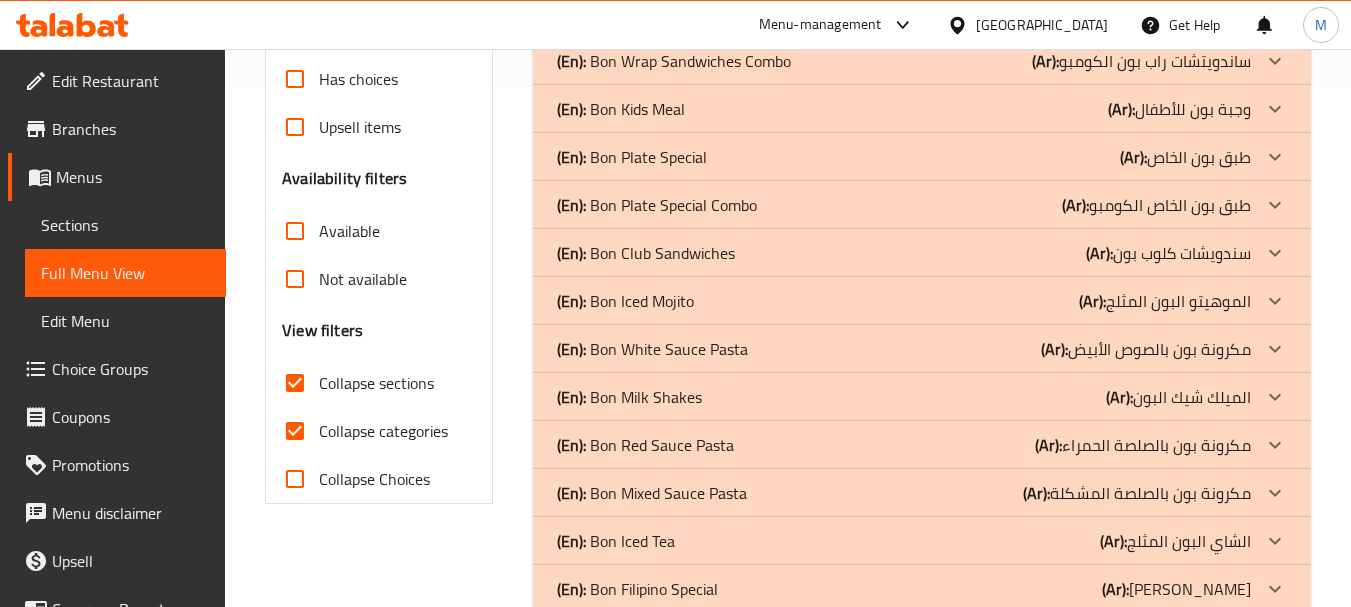 click on "Collapse categories" at bounding box center (383, 431) 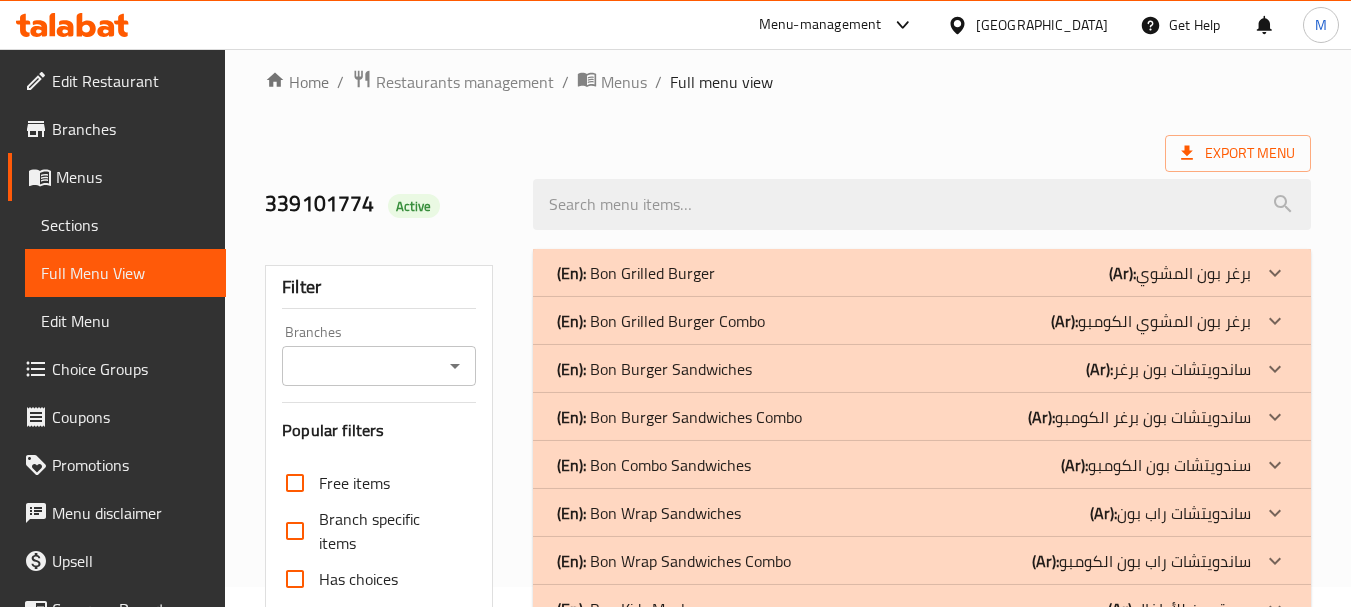 scroll, scrollTop: 21, scrollLeft: 0, axis: vertical 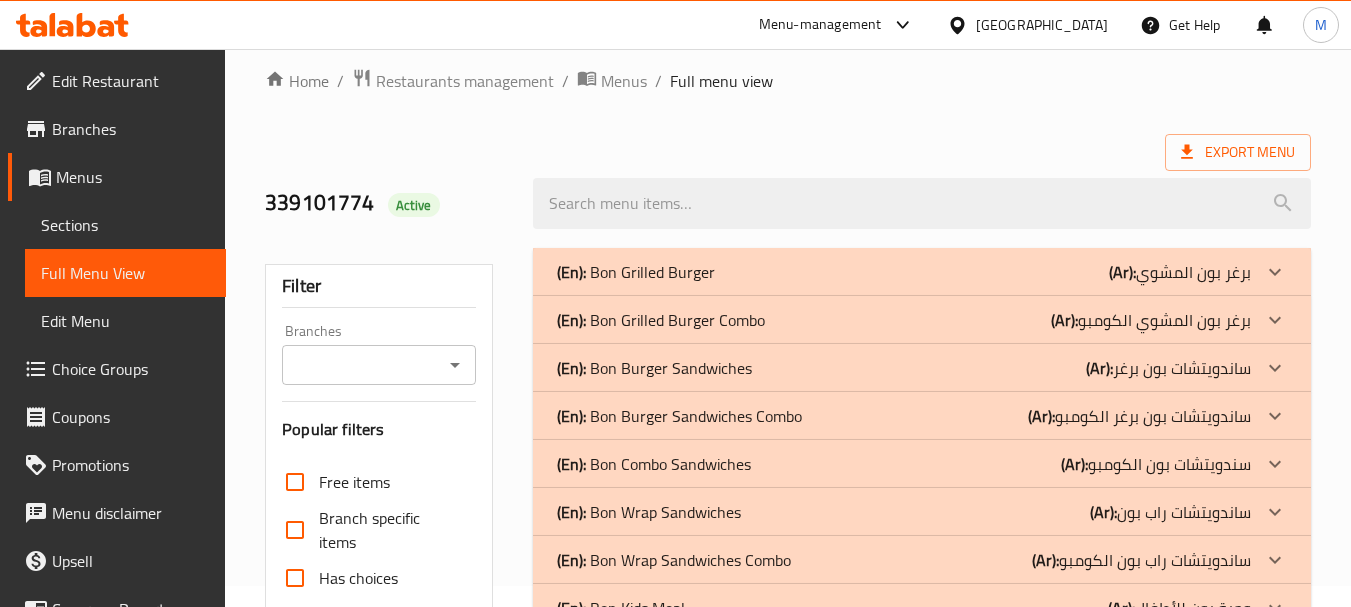 click on "(En):   Bon Combo Sandwiches" at bounding box center (636, 272) 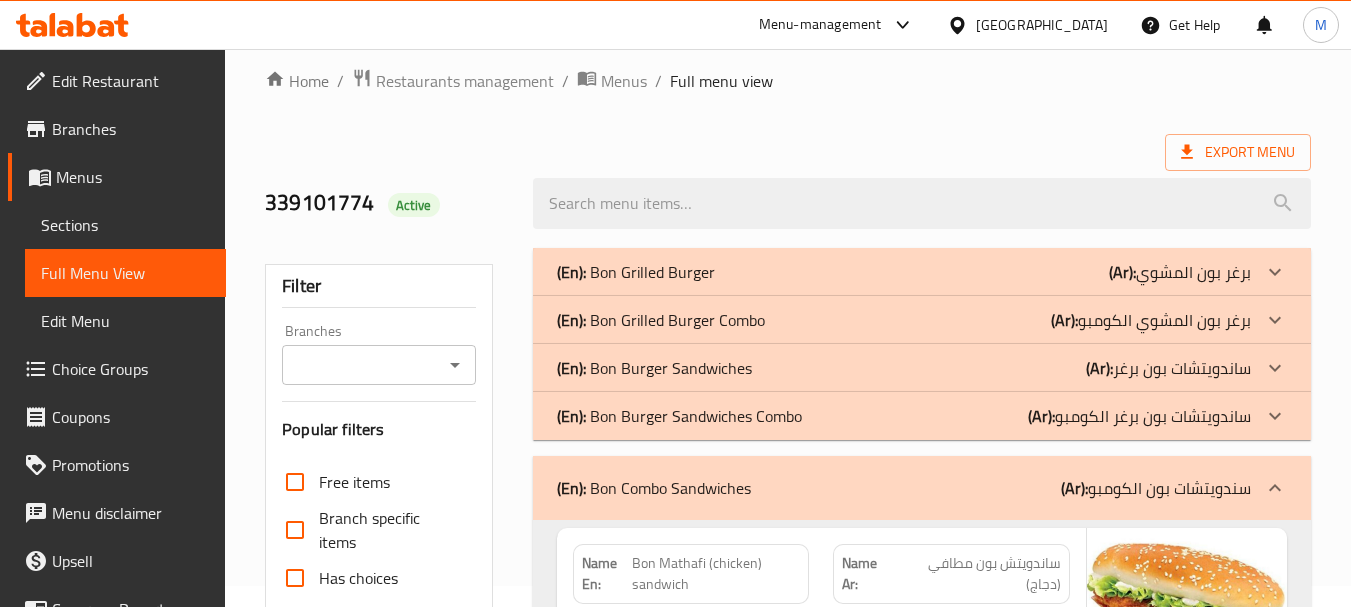 click on "(En):   Bon Burger Sandwiches Combo" at bounding box center [636, 272] 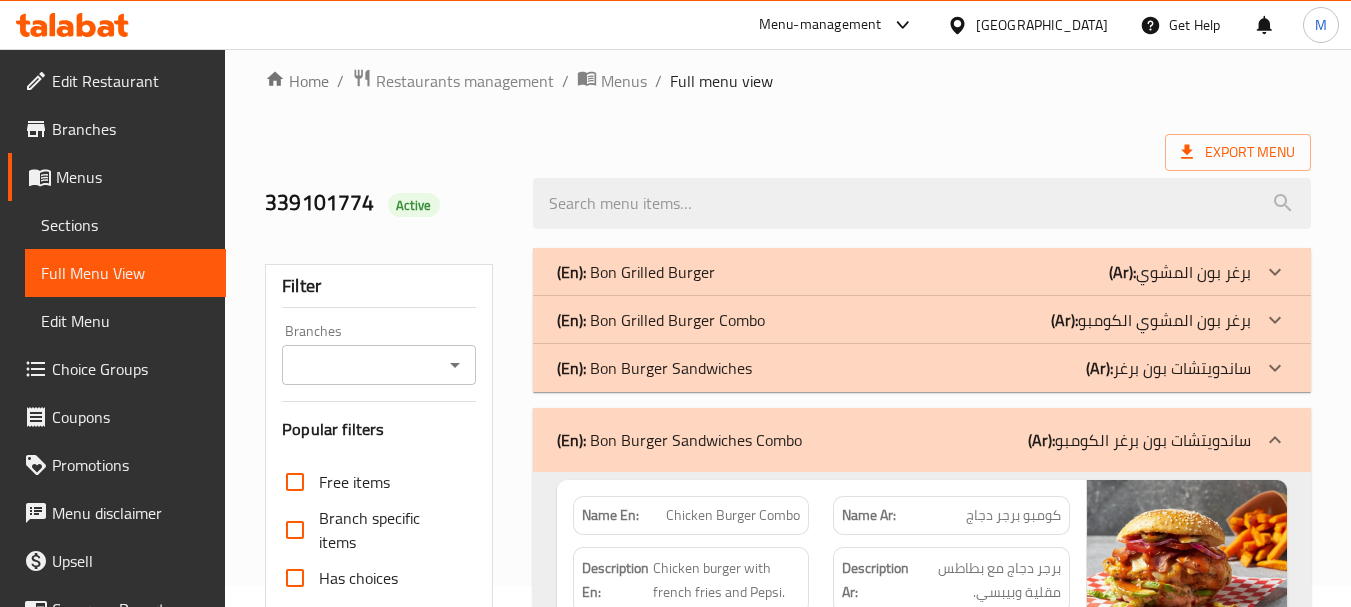 click on "(En):   Bon Burger Sandwiches" at bounding box center [636, 272] 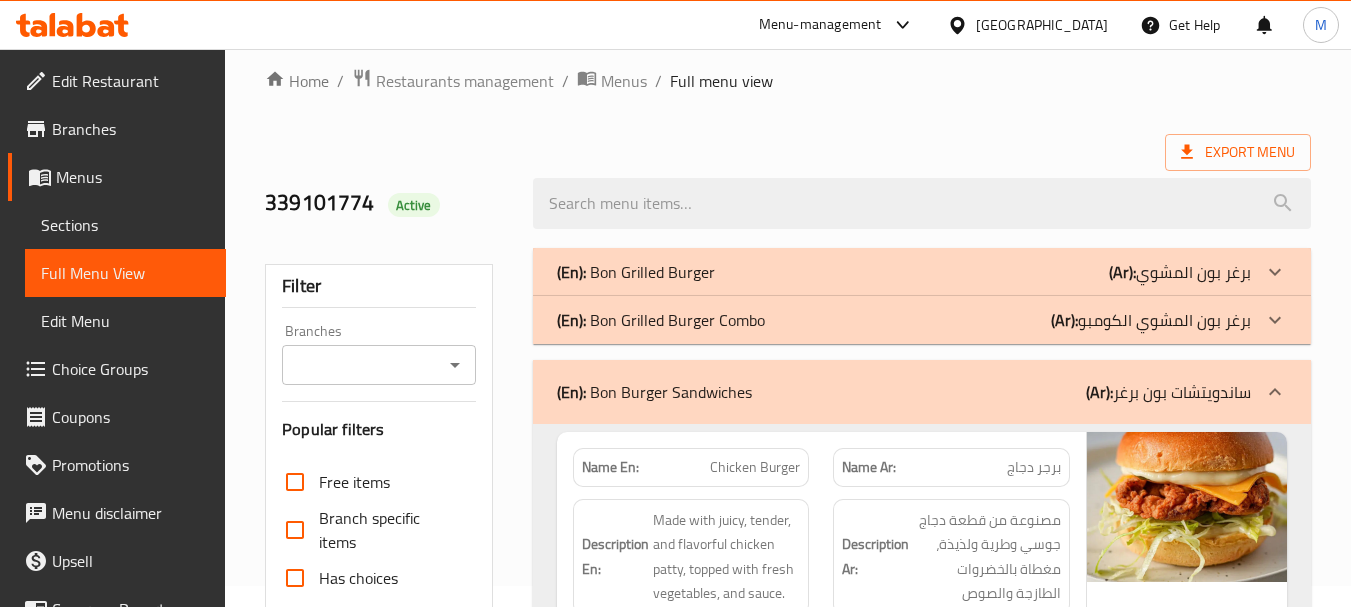 click on "(En):   Bon Grilled Burger Combo" at bounding box center (636, 272) 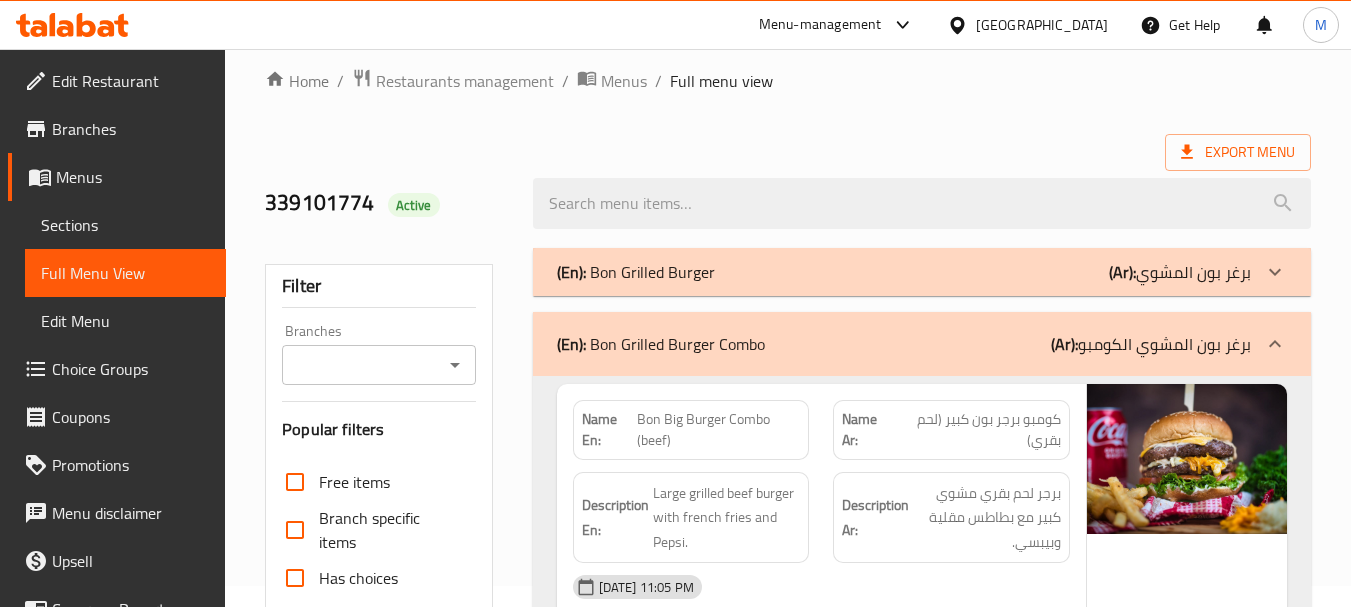 click on "(En):   Bon Grilled Burger" at bounding box center (636, 272) 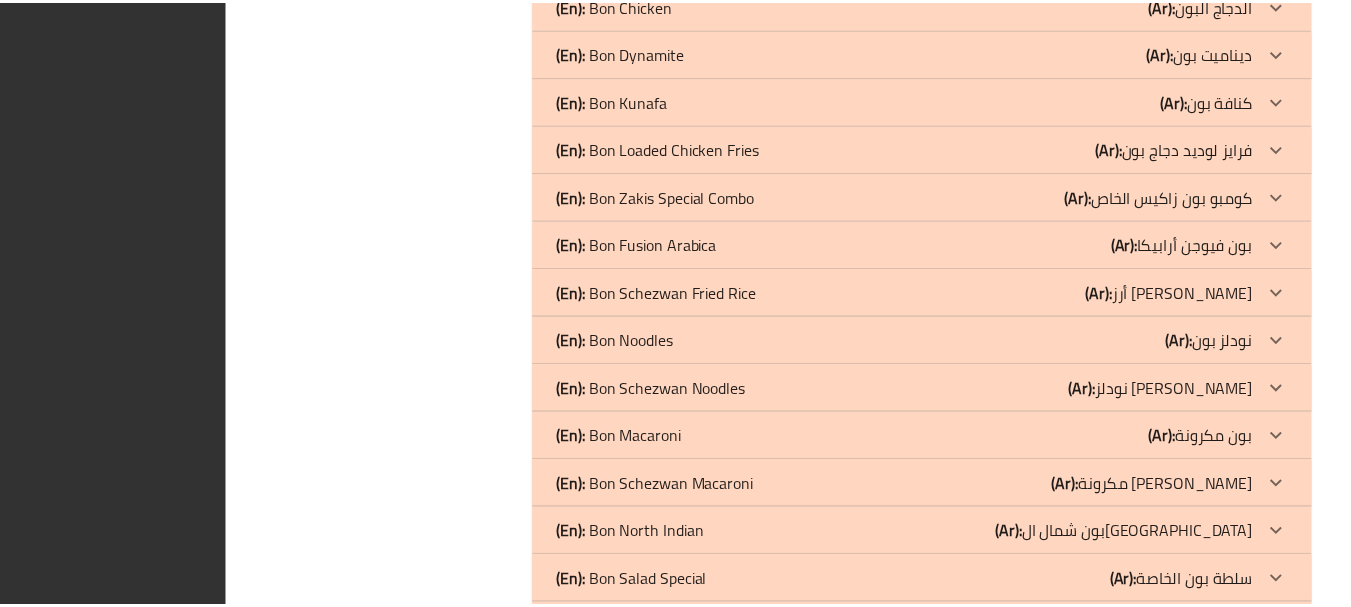 scroll, scrollTop: 34054, scrollLeft: 0, axis: vertical 